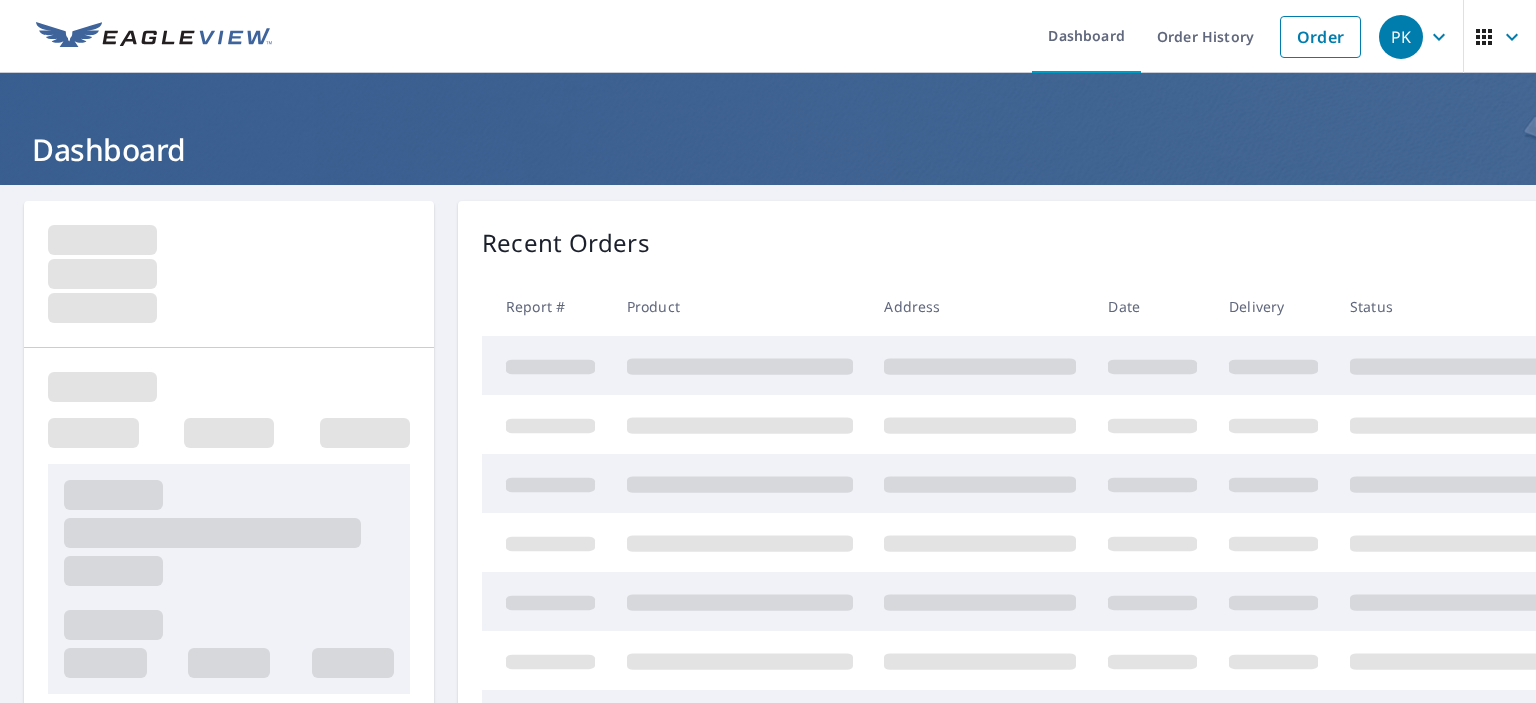 scroll, scrollTop: 0, scrollLeft: 0, axis: both 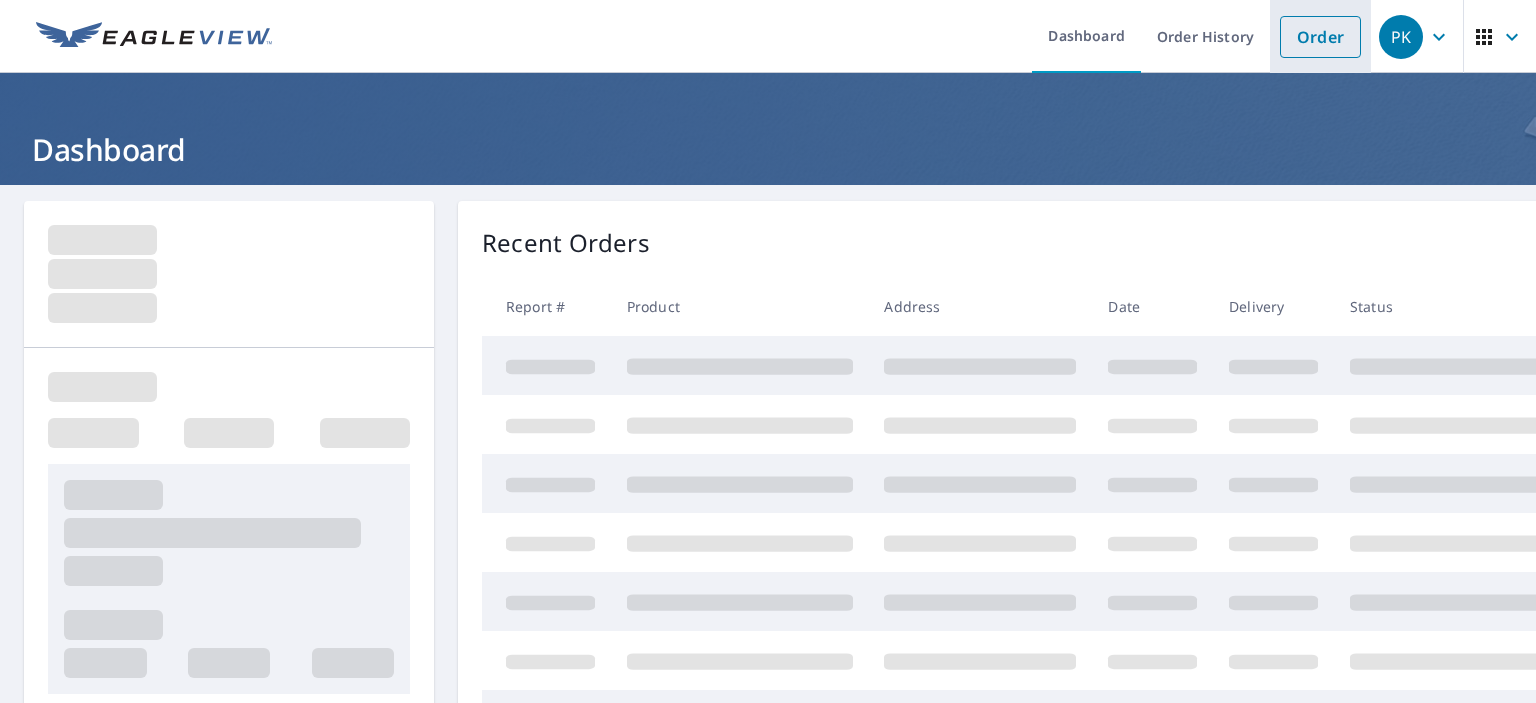 click on "Order" at bounding box center (1320, 37) 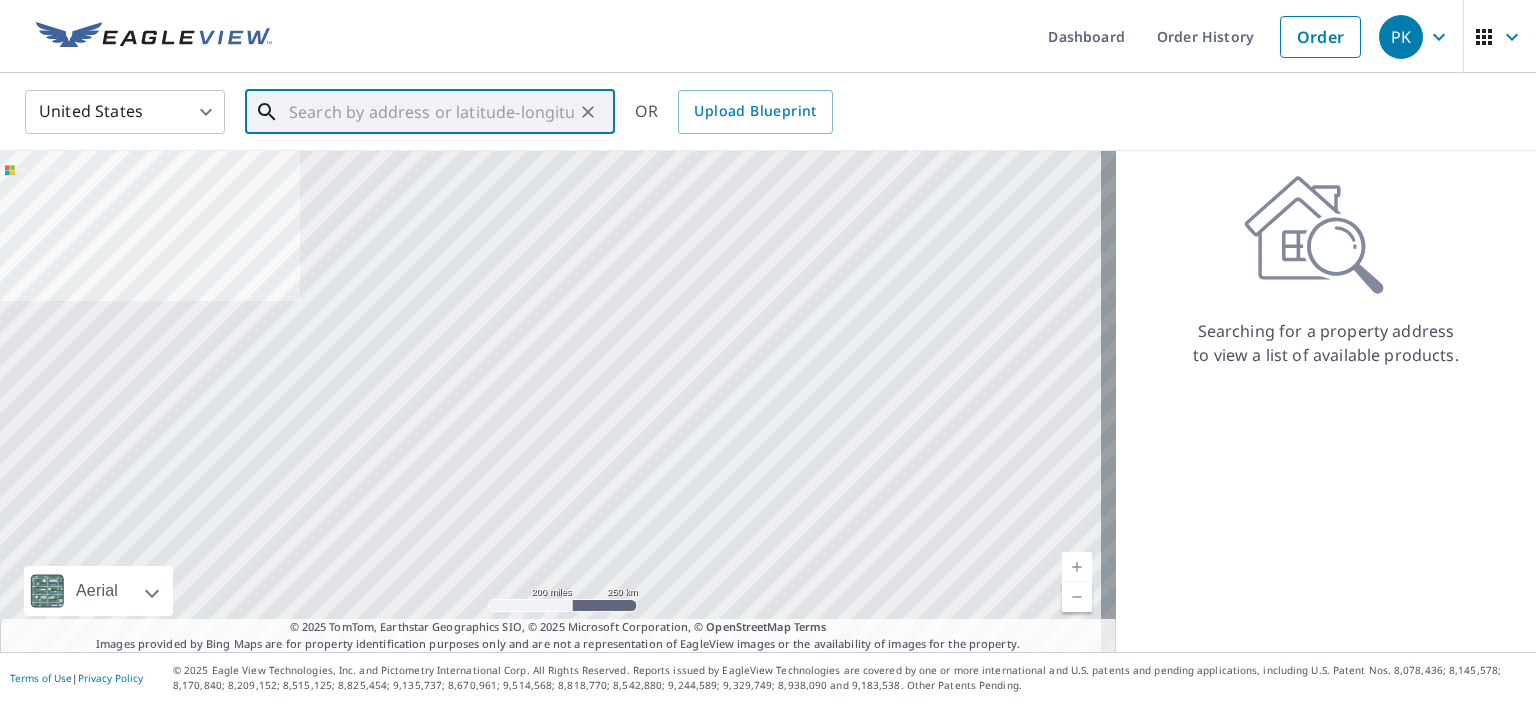 click at bounding box center (431, 112) 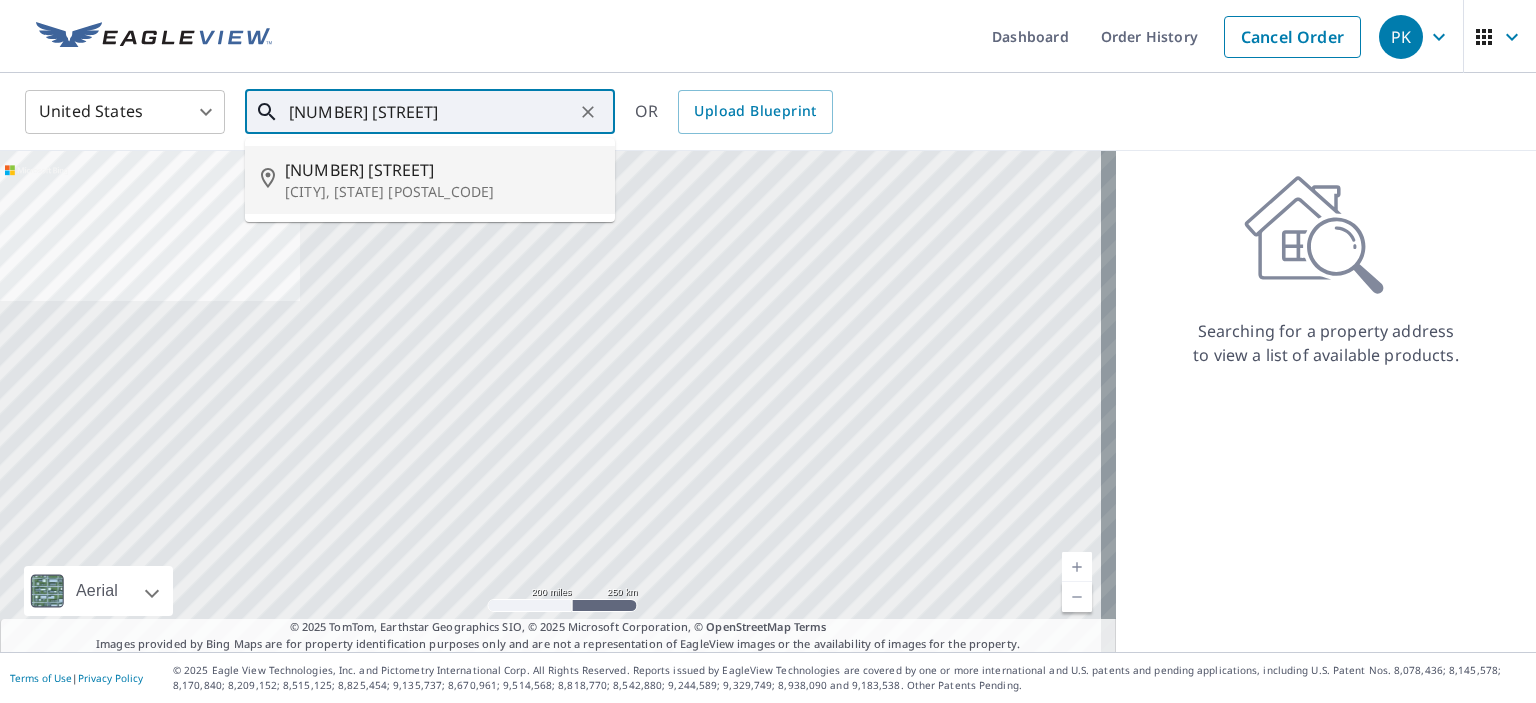 click on "18 E Essex Ave" at bounding box center [442, 170] 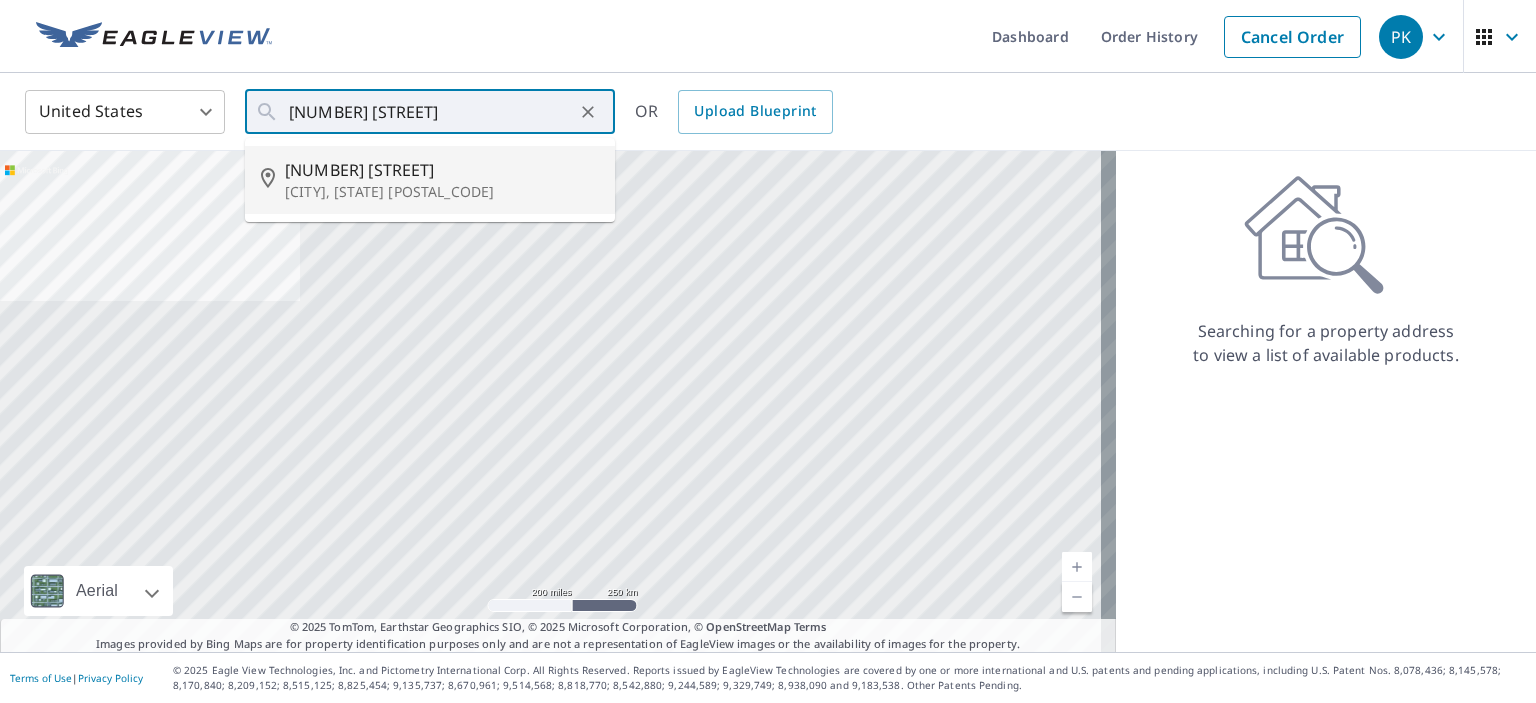 type on "18 E Essex Ave Lansdowne, PA 19050" 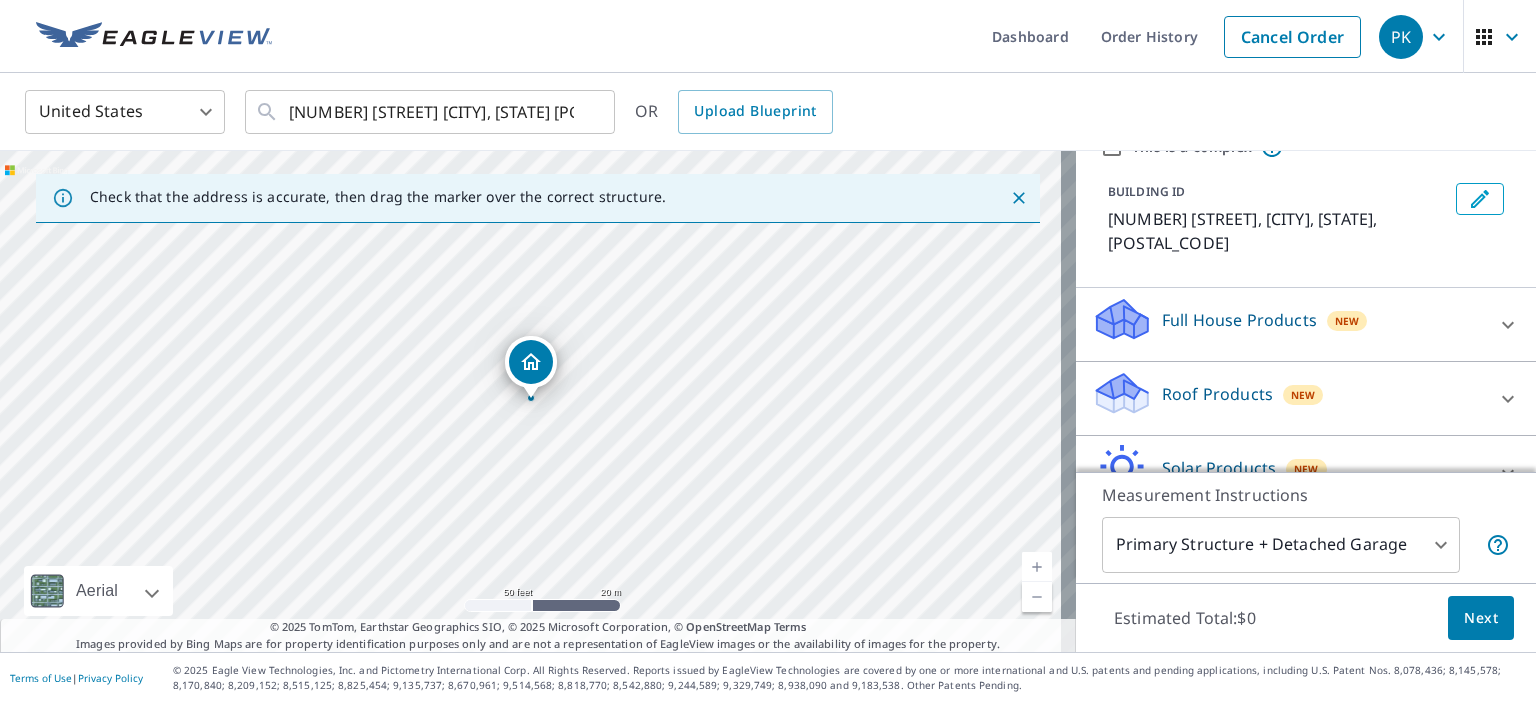 scroll, scrollTop: 180, scrollLeft: 0, axis: vertical 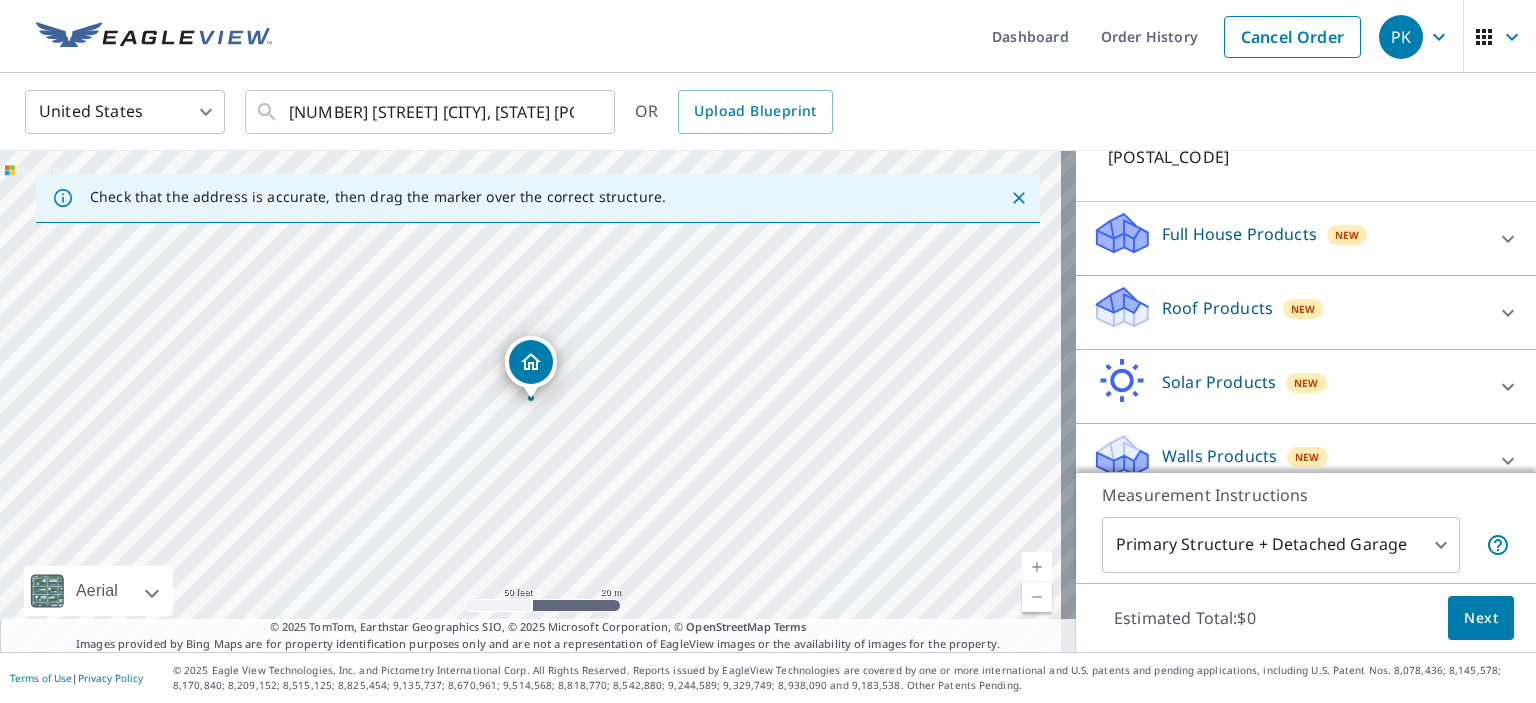click on "Roof Products" at bounding box center (1217, 308) 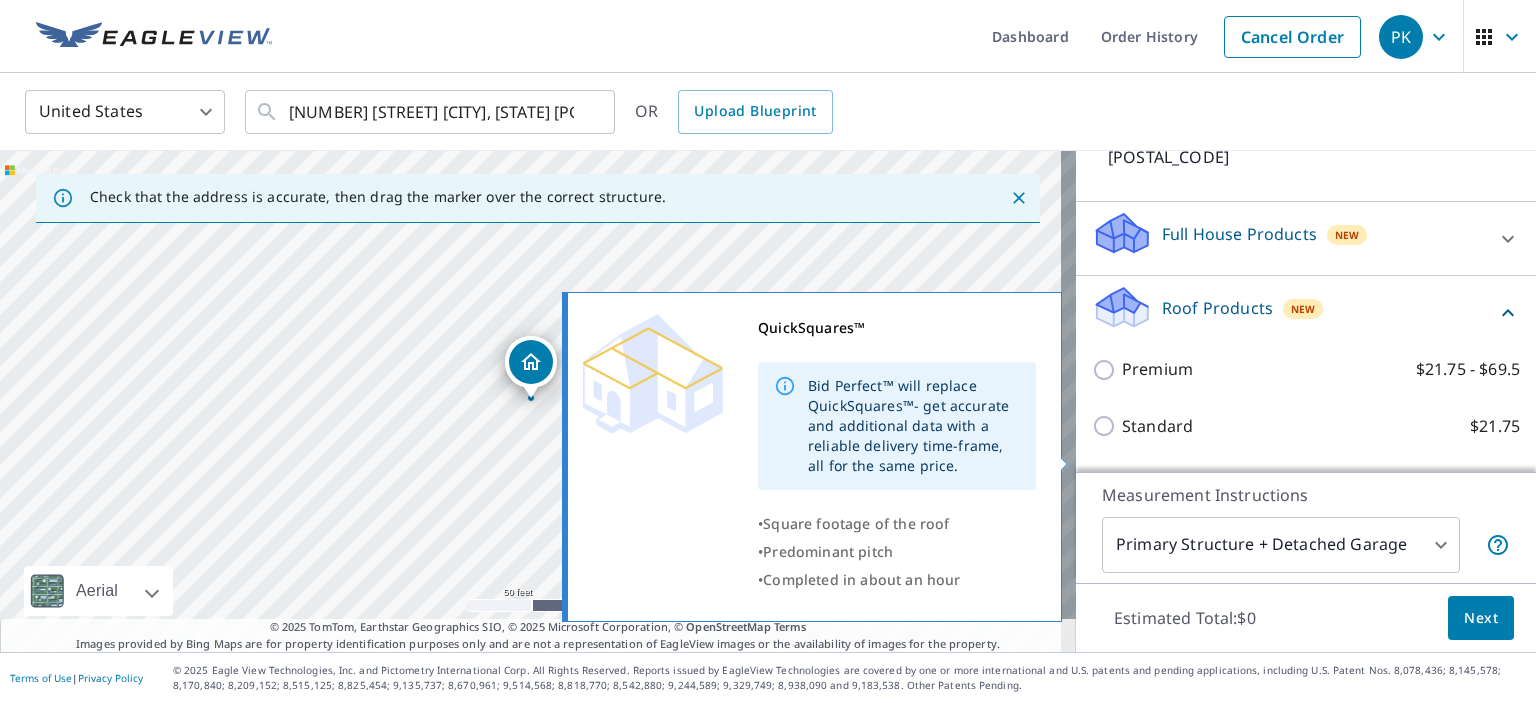click on "QuickSquares™" at bounding box center (1182, 482) 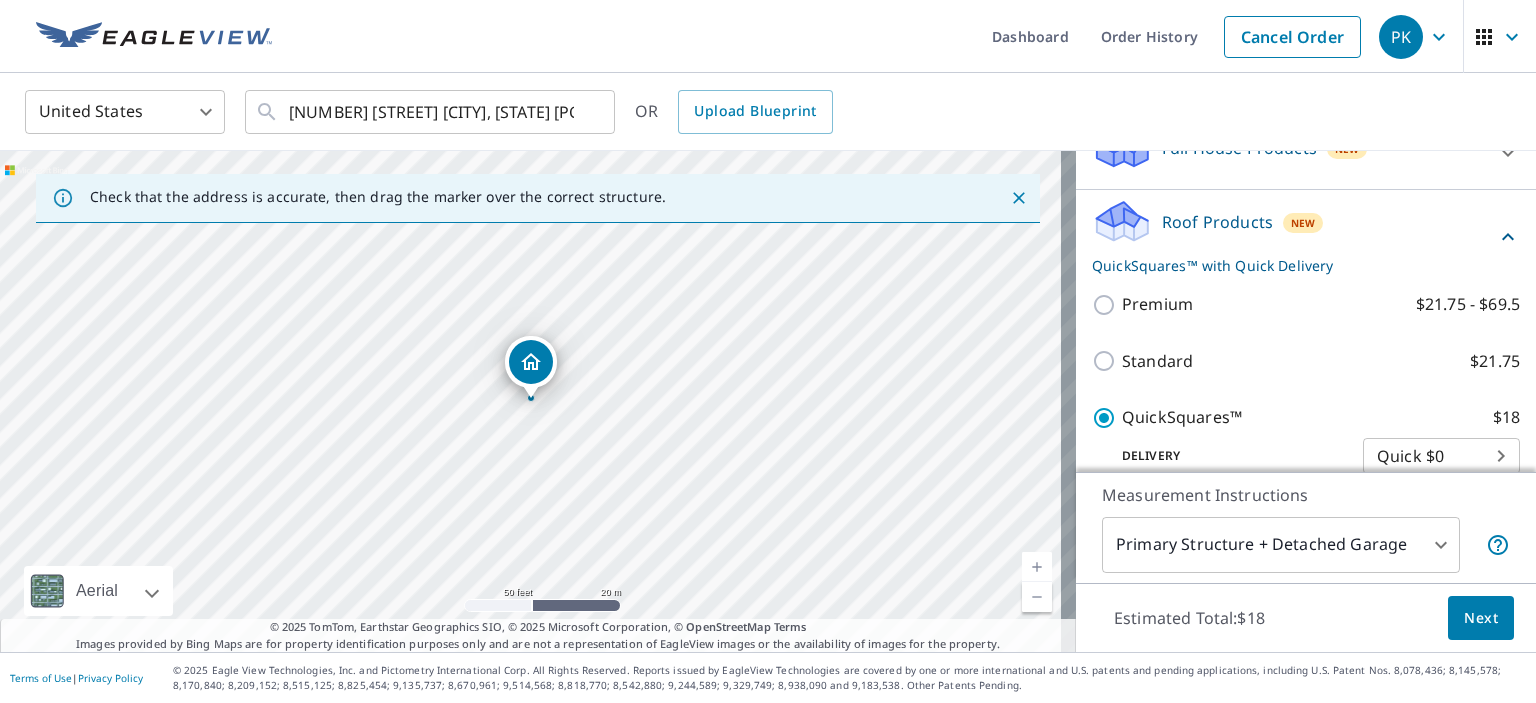 scroll, scrollTop: 480, scrollLeft: 0, axis: vertical 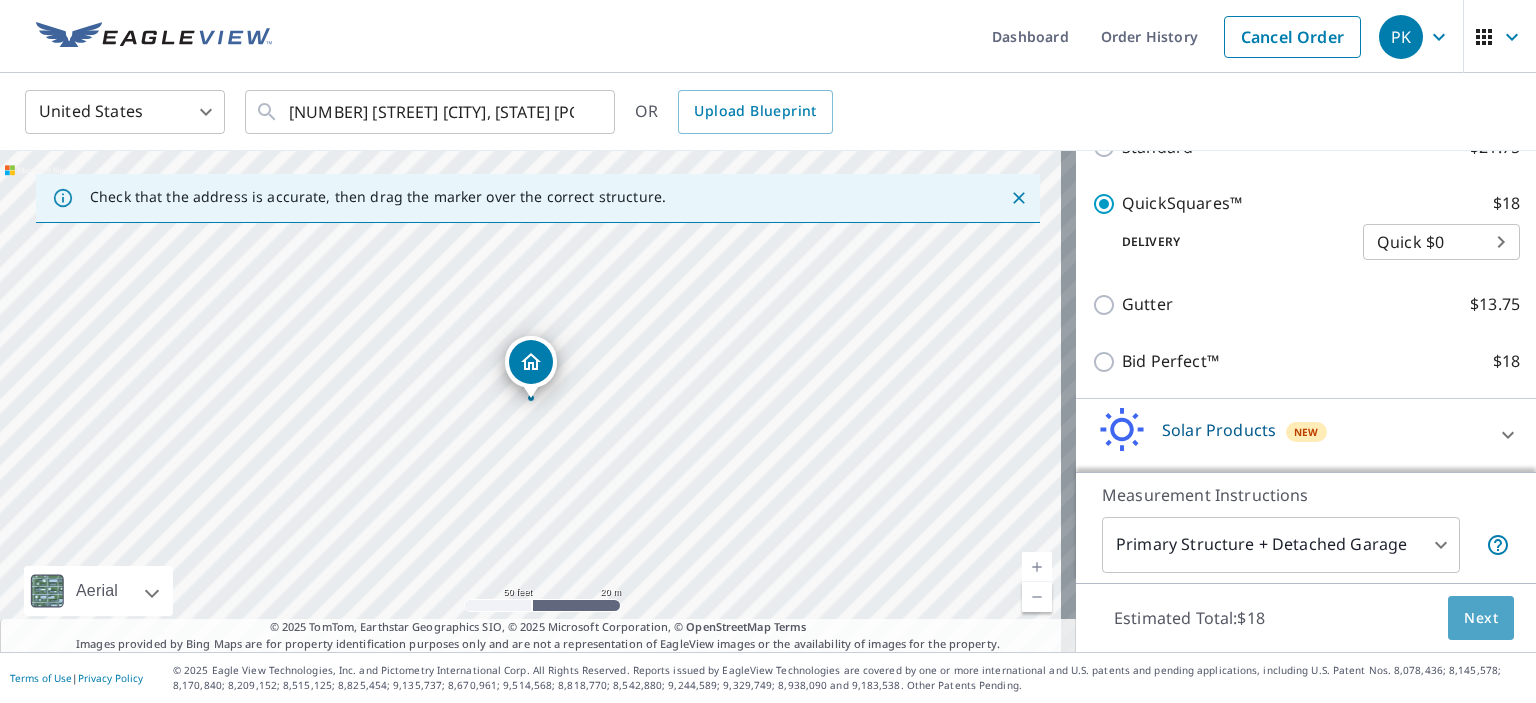 click on "Next" at bounding box center (1481, 618) 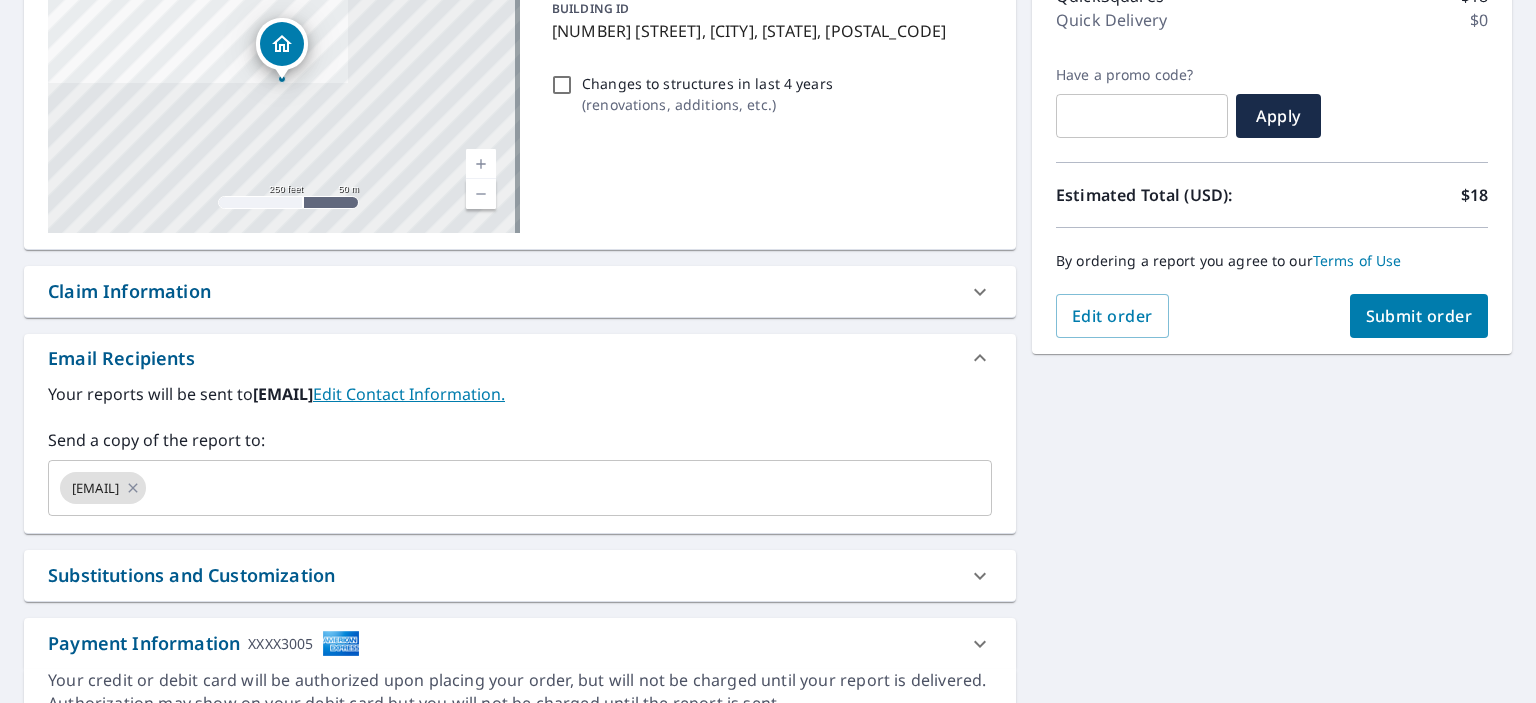 scroll, scrollTop: 378, scrollLeft: 0, axis: vertical 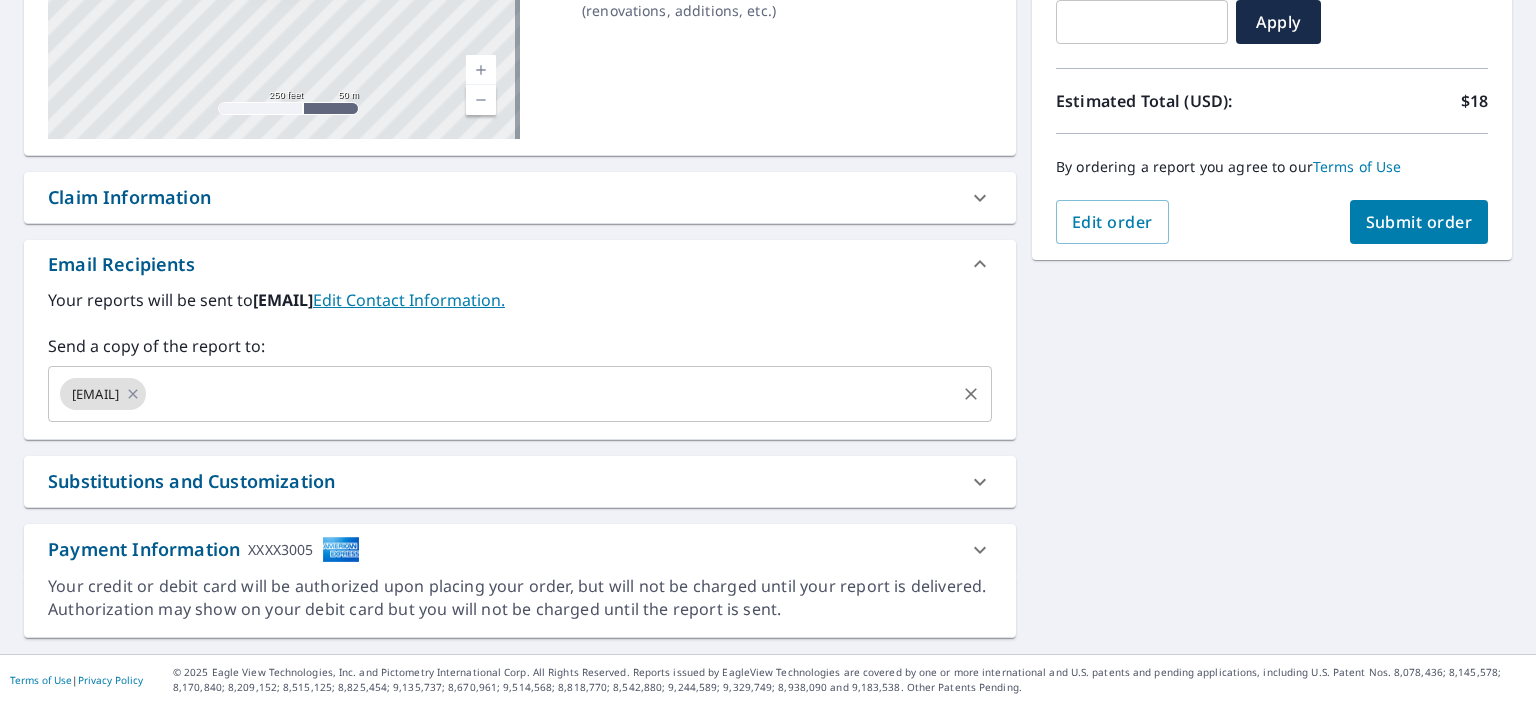 click on "[EMAIL]" at bounding box center (520, 394) 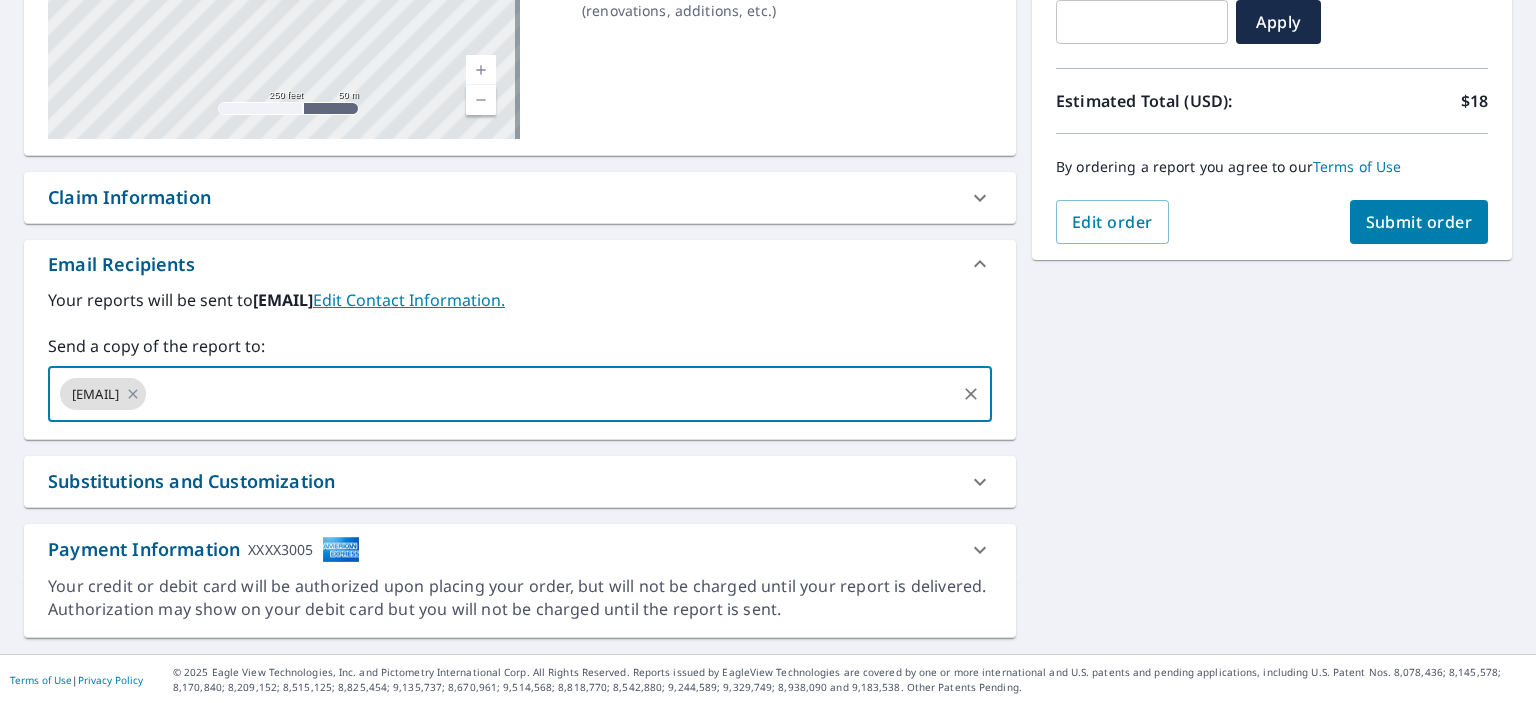 click at bounding box center [551, 394] 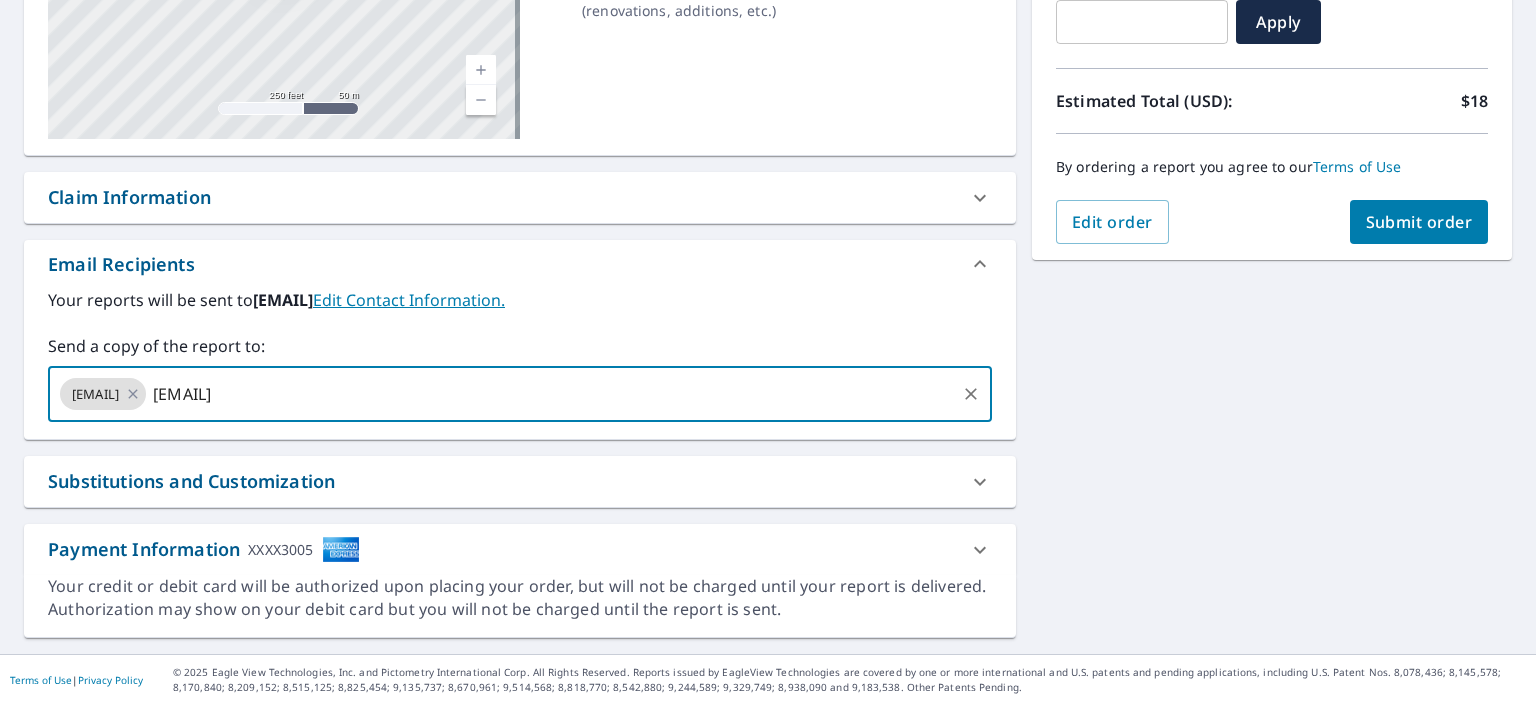 type on "bill.coyle@ghi.company" 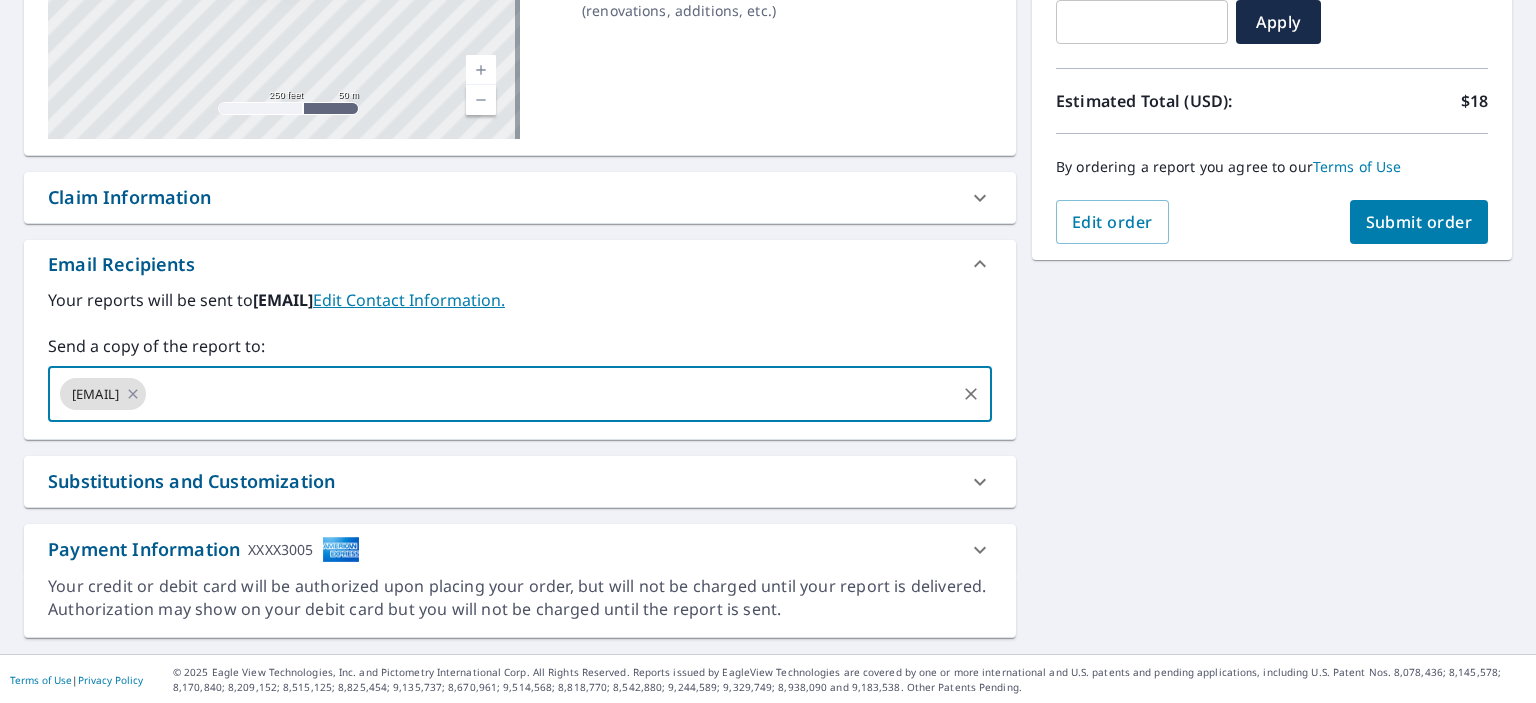 click on "Submit order" at bounding box center (1419, 222) 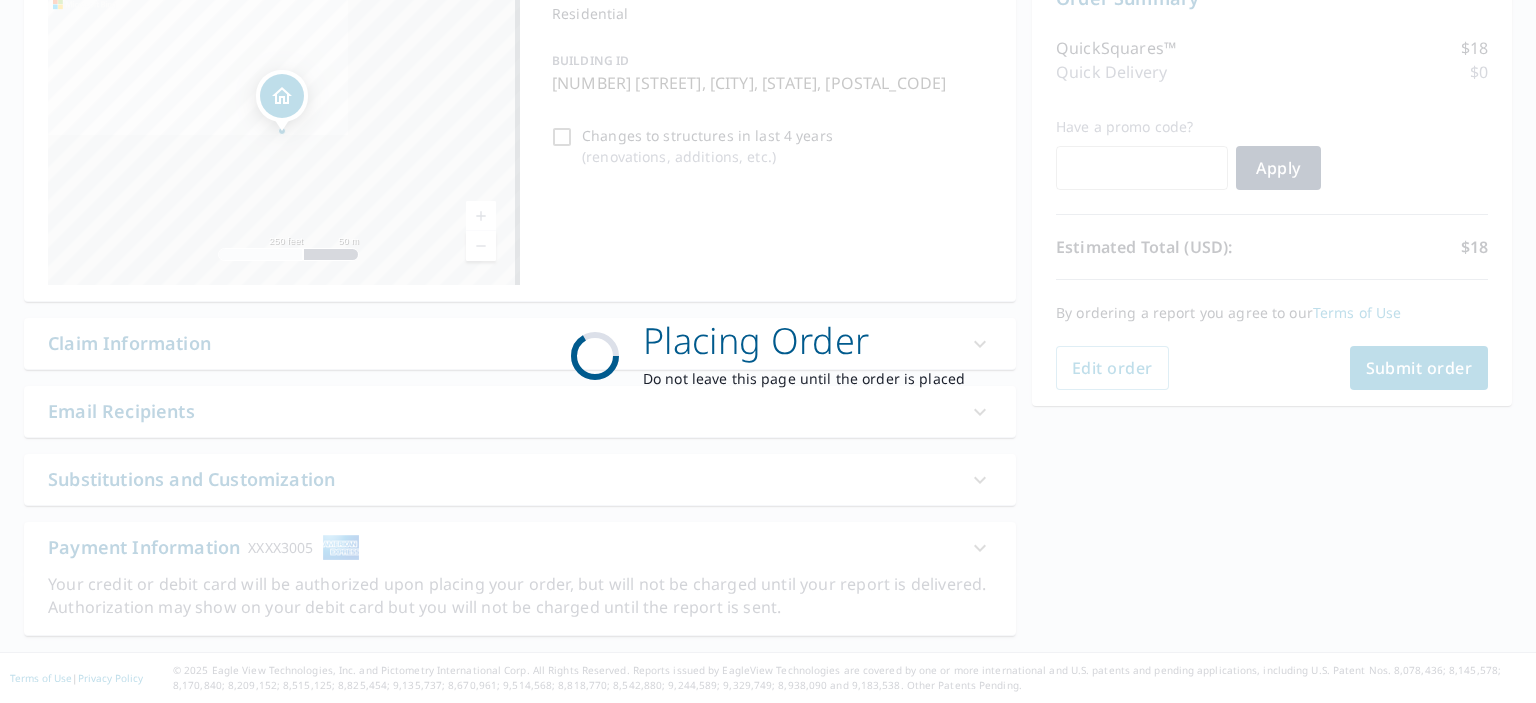 scroll, scrollTop: 230, scrollLeft: 0, axis: vertical 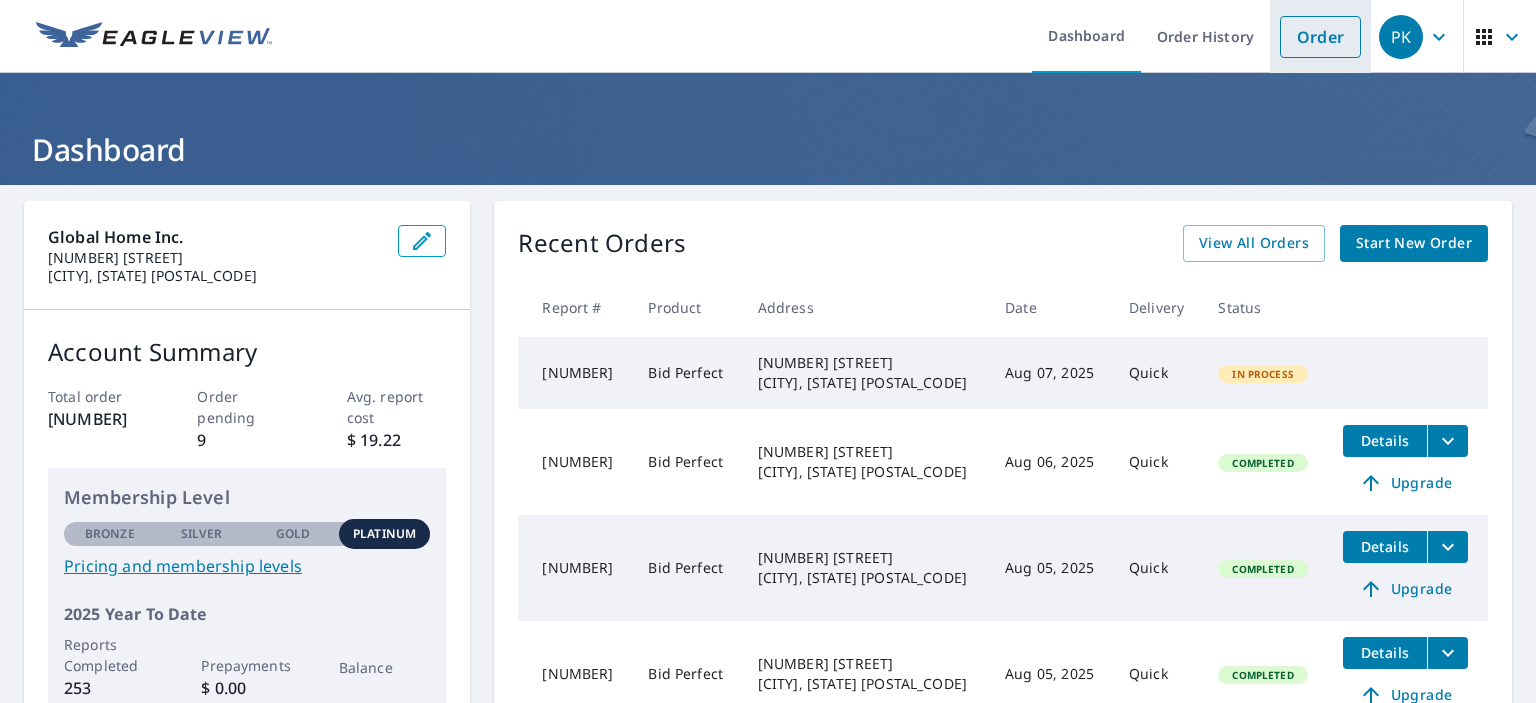 click on "Order" at bounding box center (1320, 37) 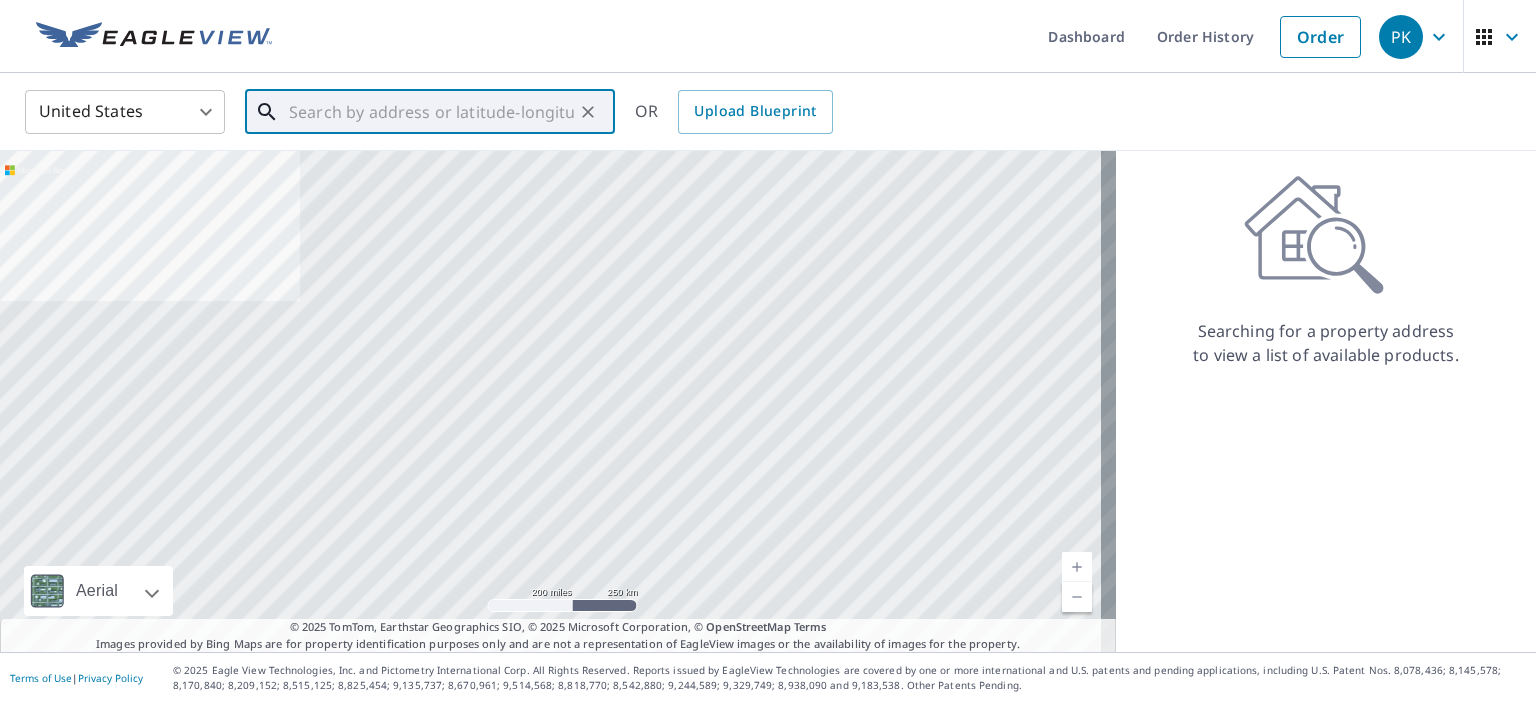 click at bounding box center (431, 112) 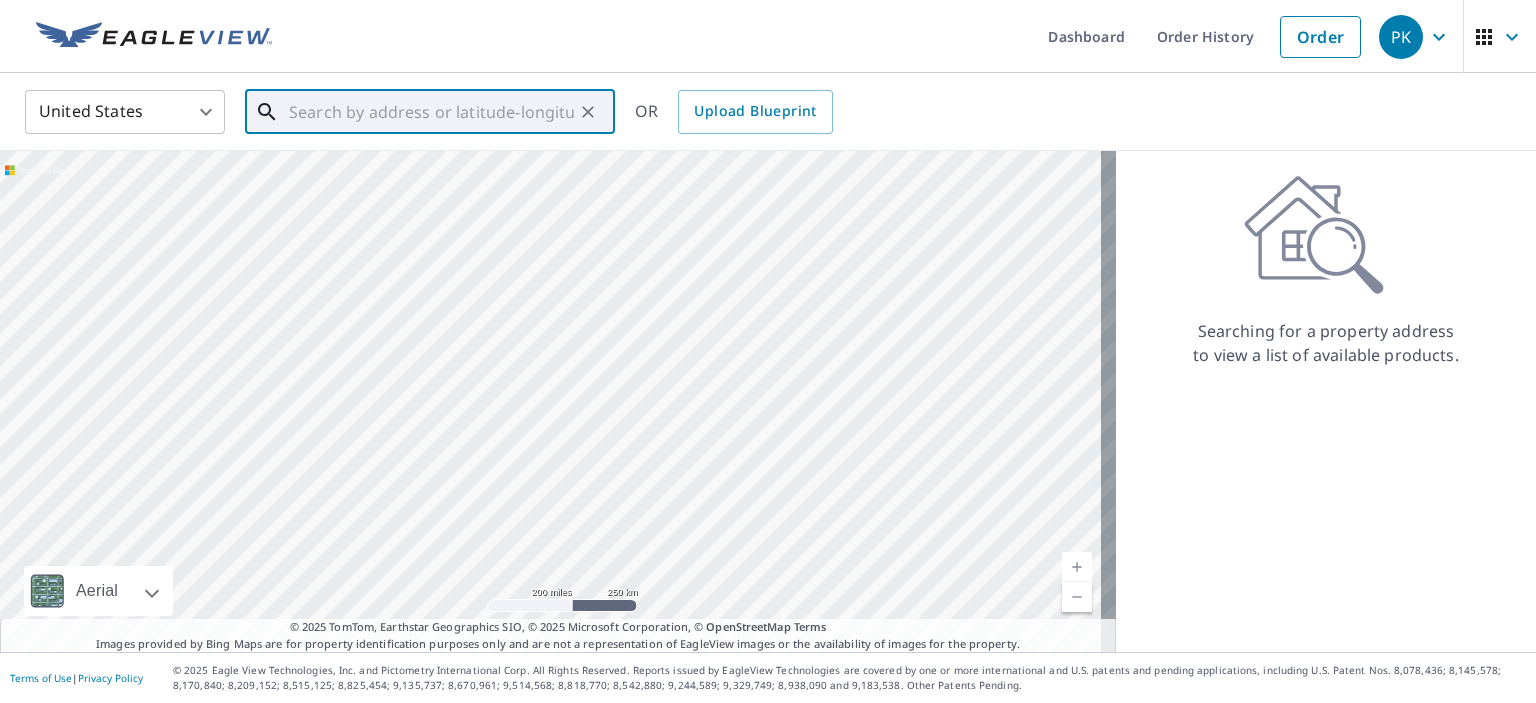 paste on "[NUMBER] [STREET]" 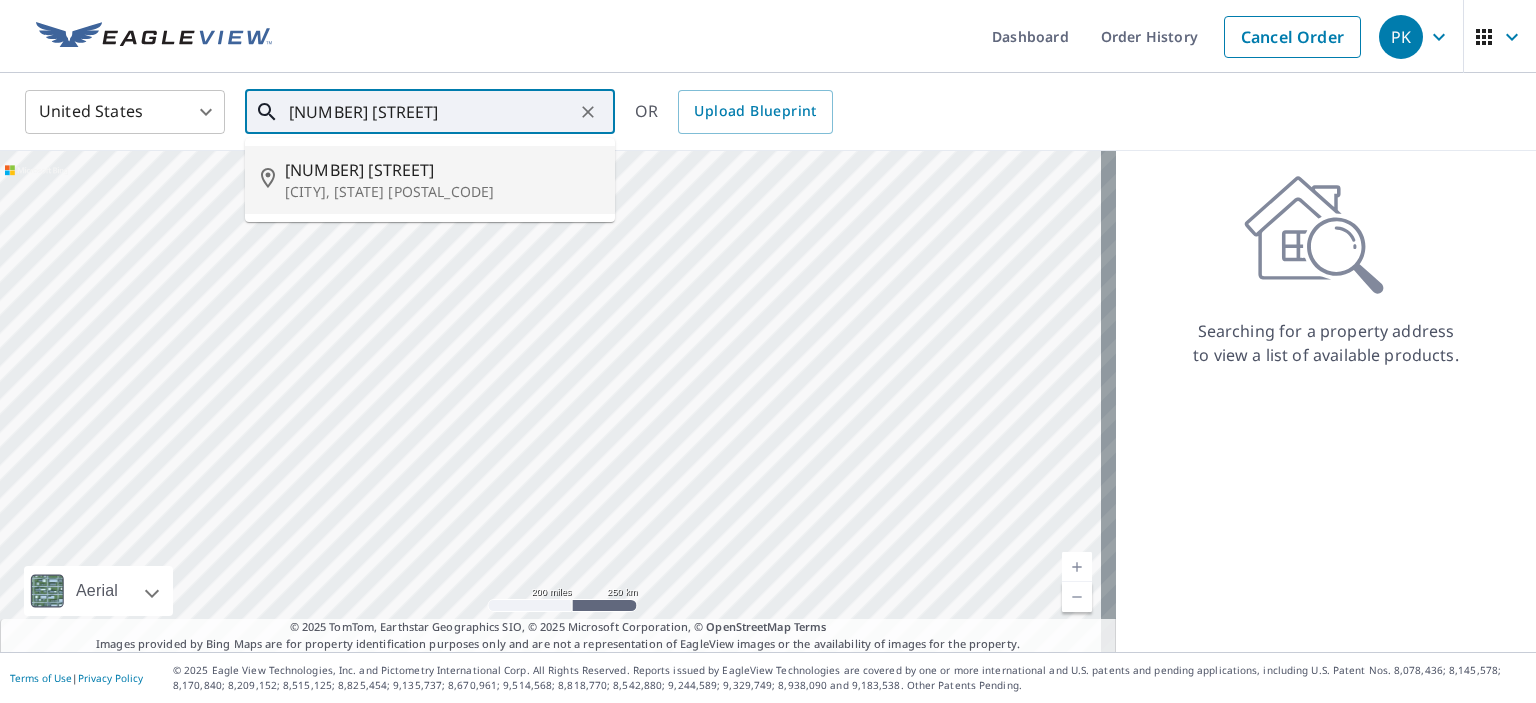 click on "[NUMBER] [STREET]" at bounding box center [442, 170] 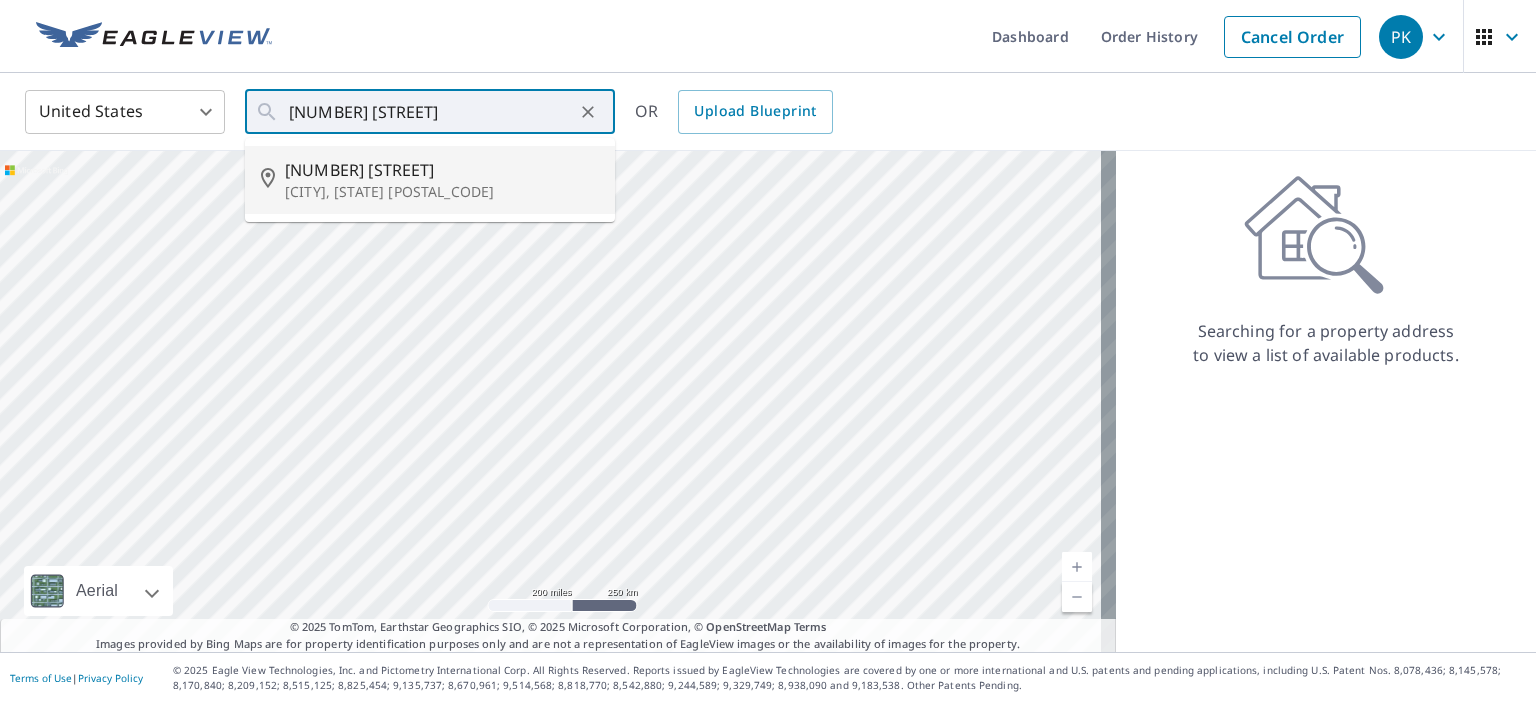 type on "[NUMBER] [STREET] [CITY], [STATE] [POSTAL_CODE]" 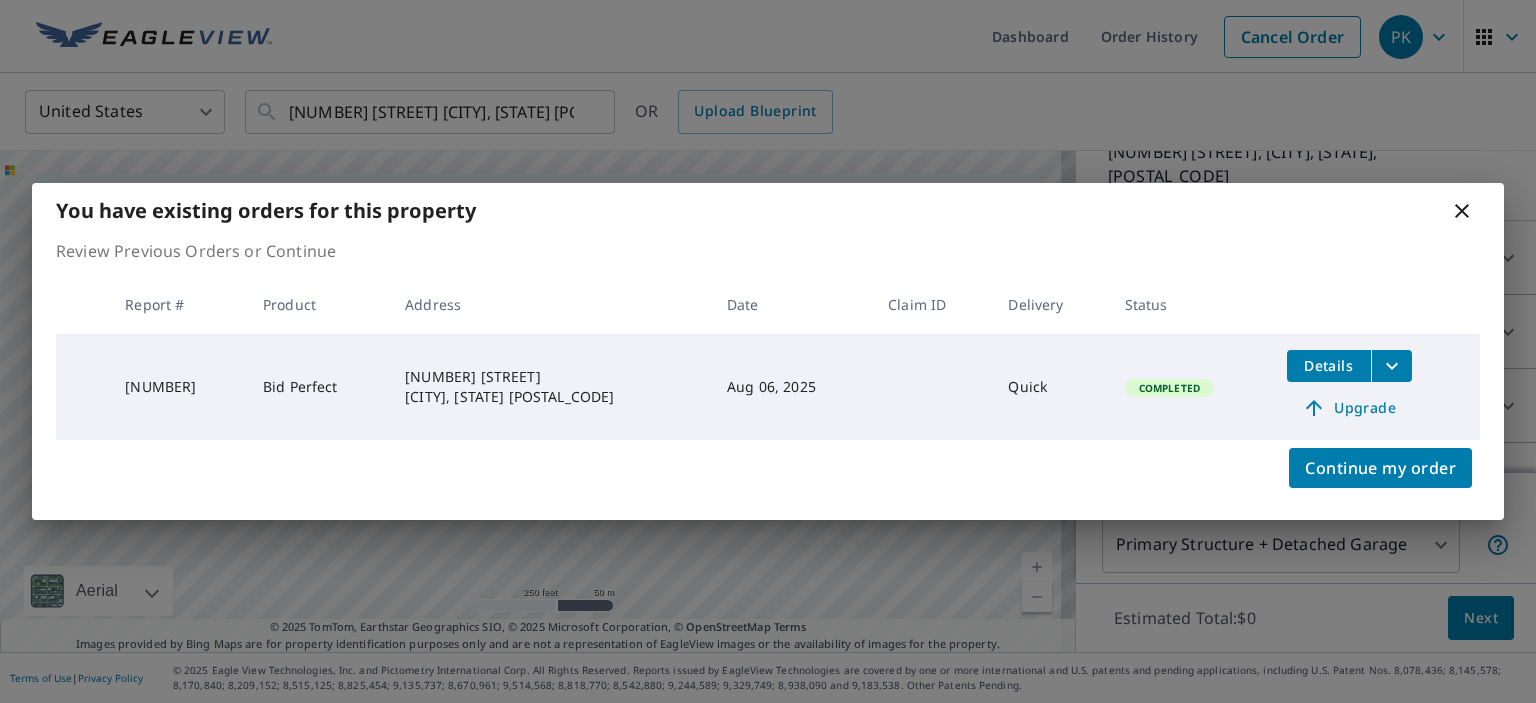 scroll, scrollTop: 180, scrollLeft: 0, axis: vertical 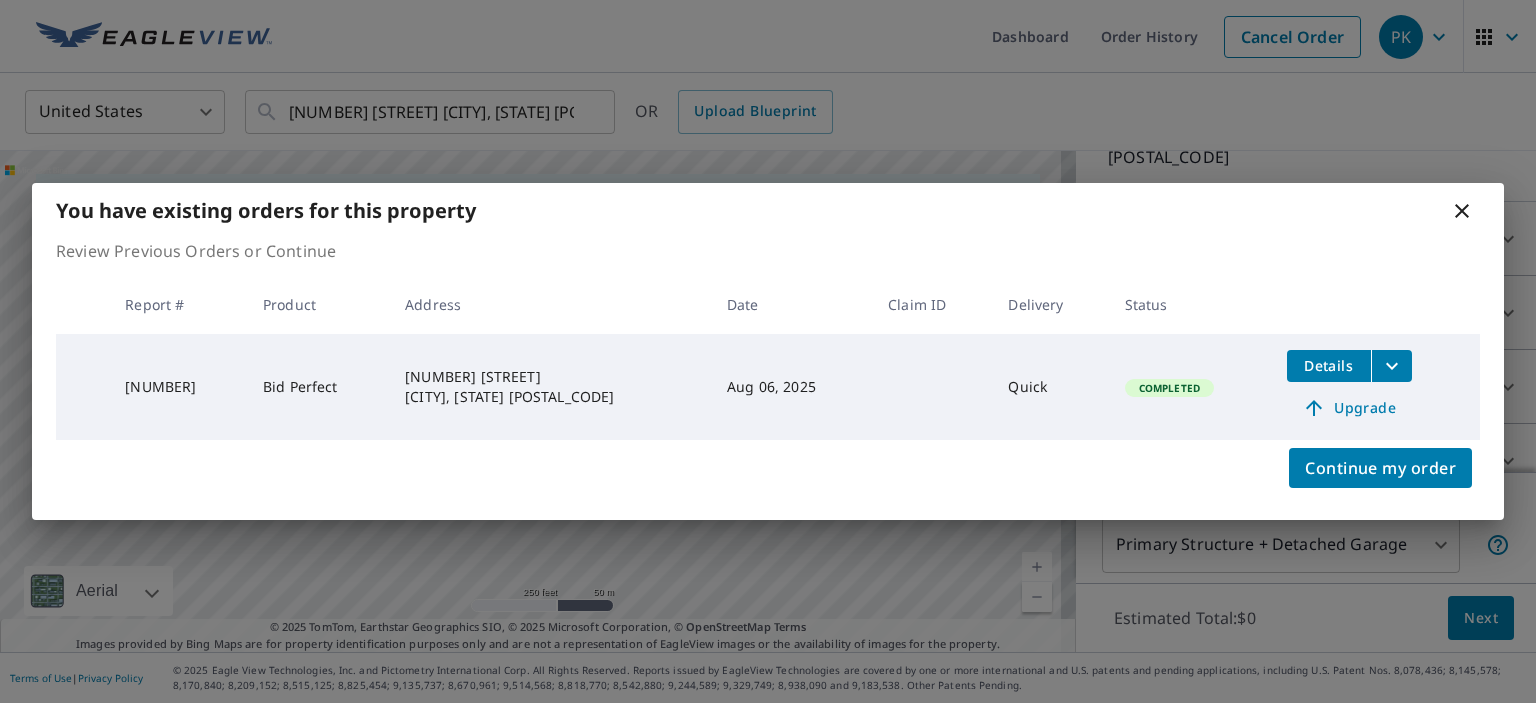 click 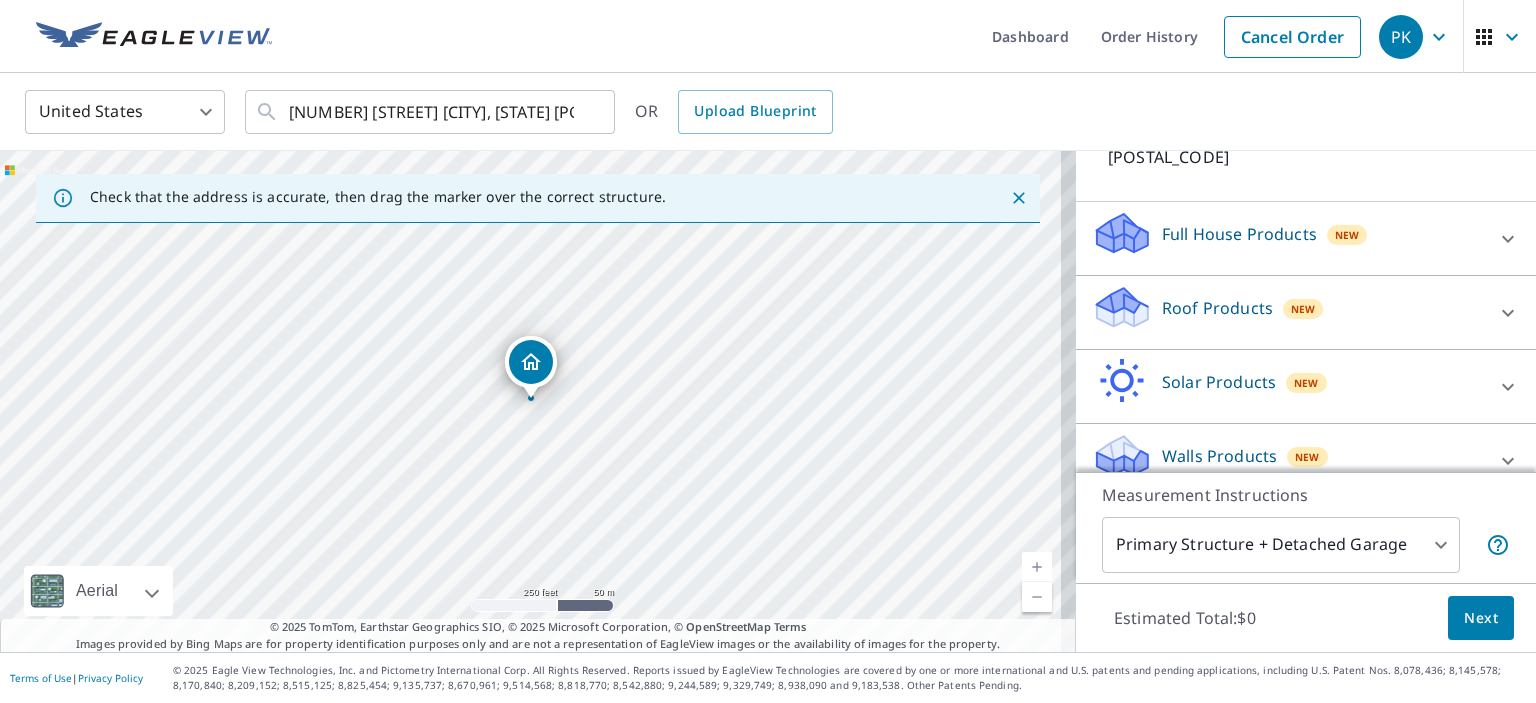 click on "Roof Products" at bounding box center [1217, 308] 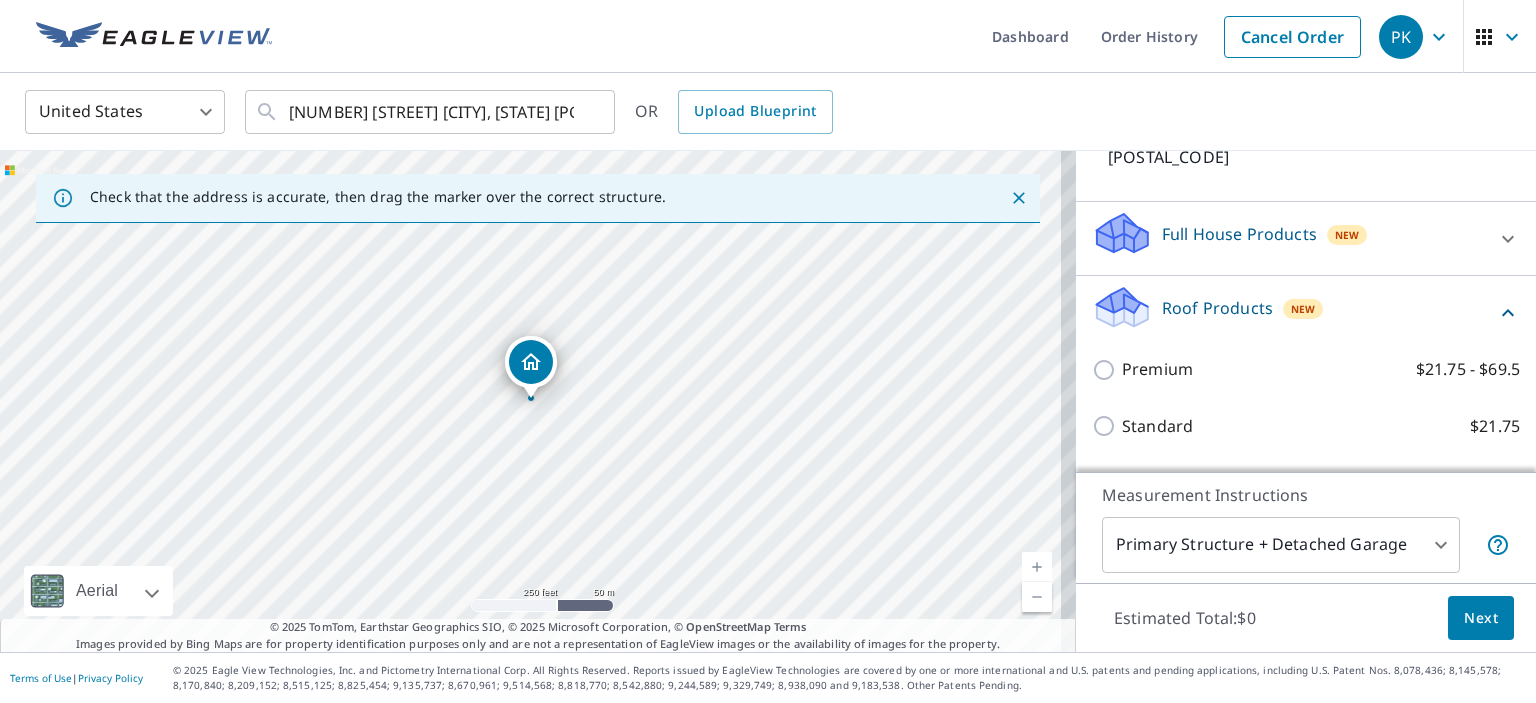 click on "Premium $21.75 - $69.5" at bounding box center [1306, 369] 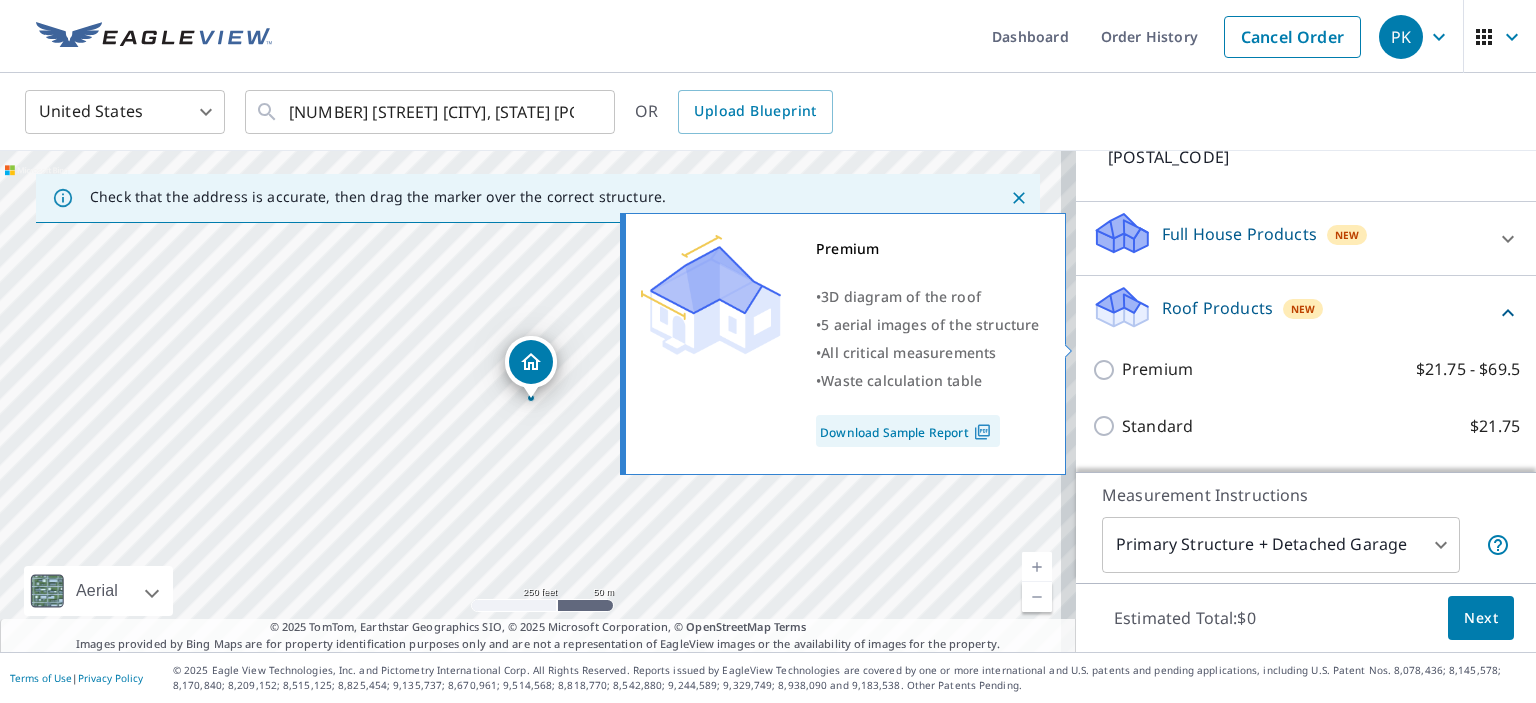 click on "Premium" at bounding box center [1157, 369] 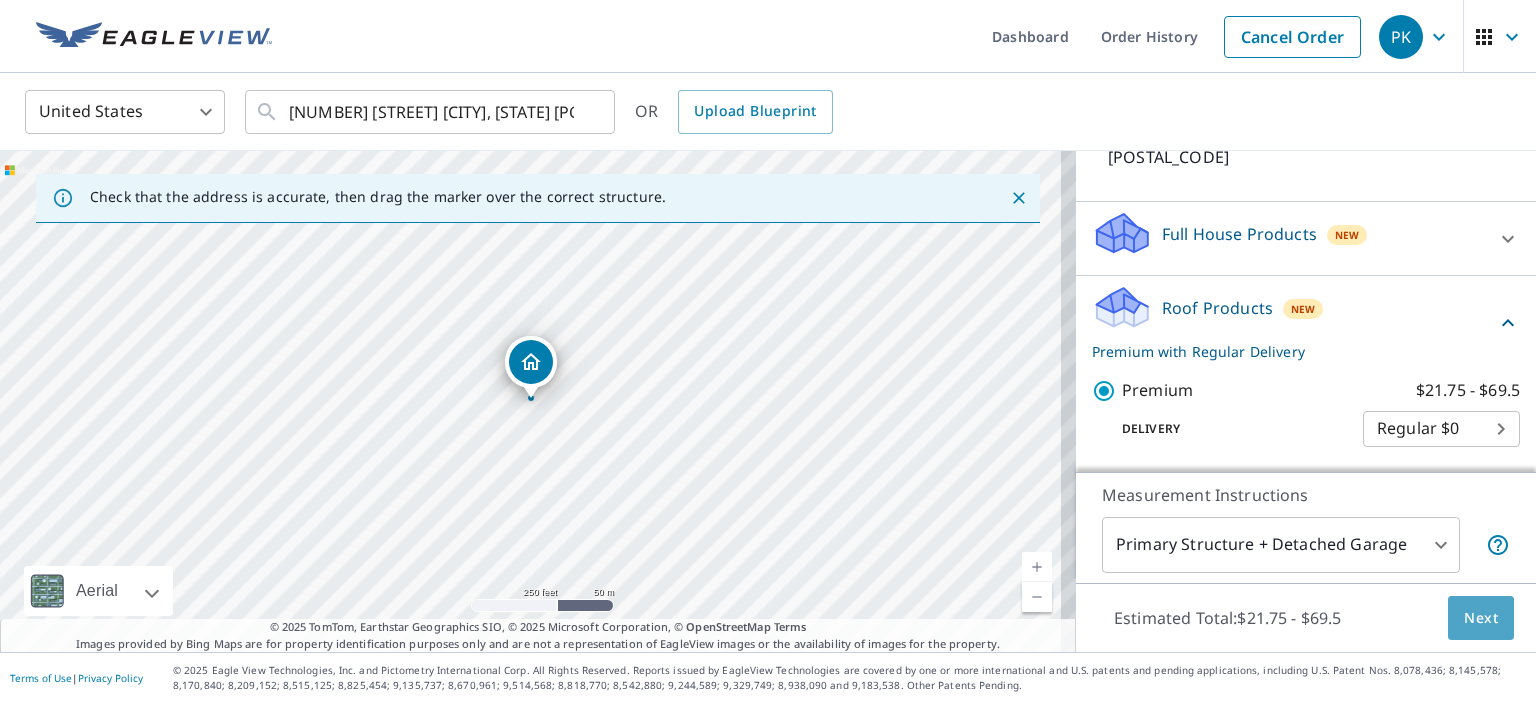click on "Next" at bounding box center (1481, 618) 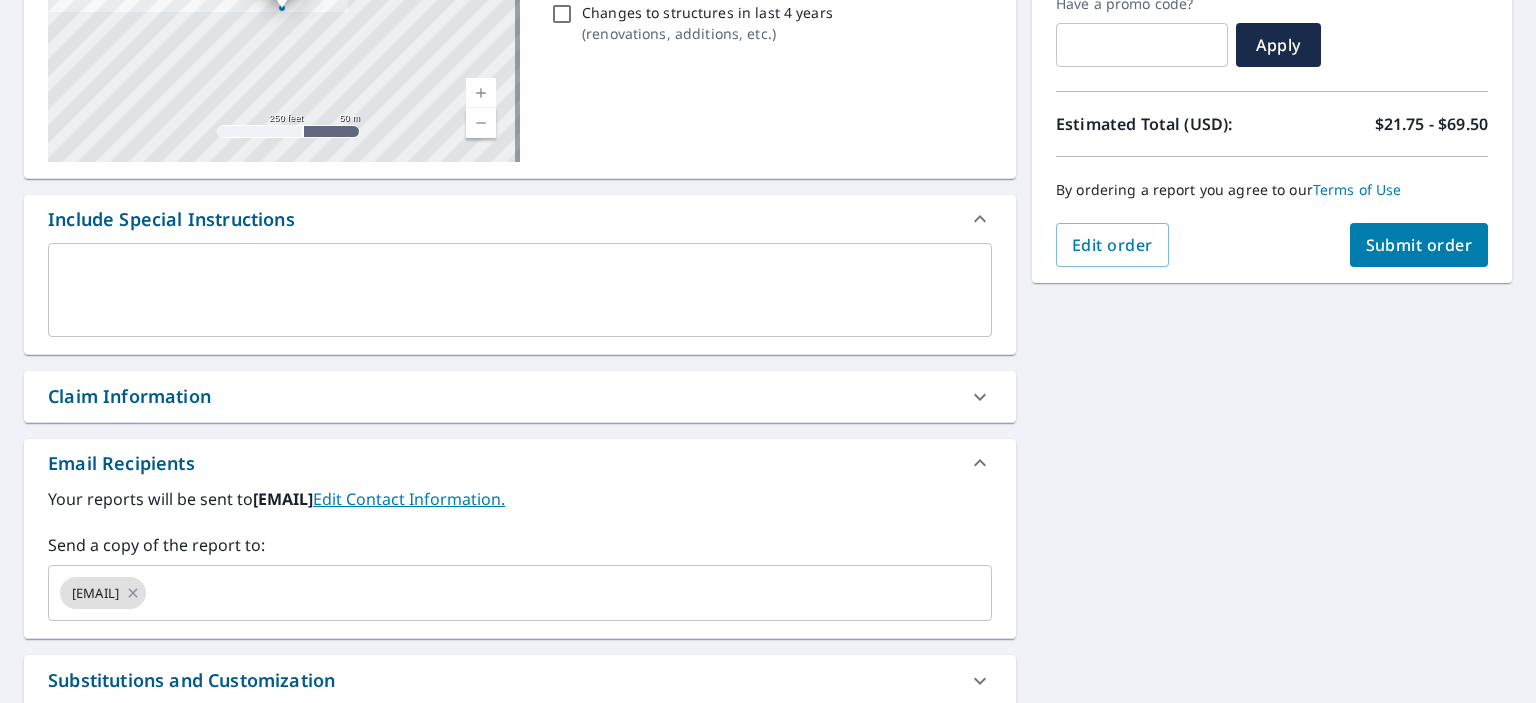 scroll, scrollTop: 400, scrollLeft: 0, axis: vertical 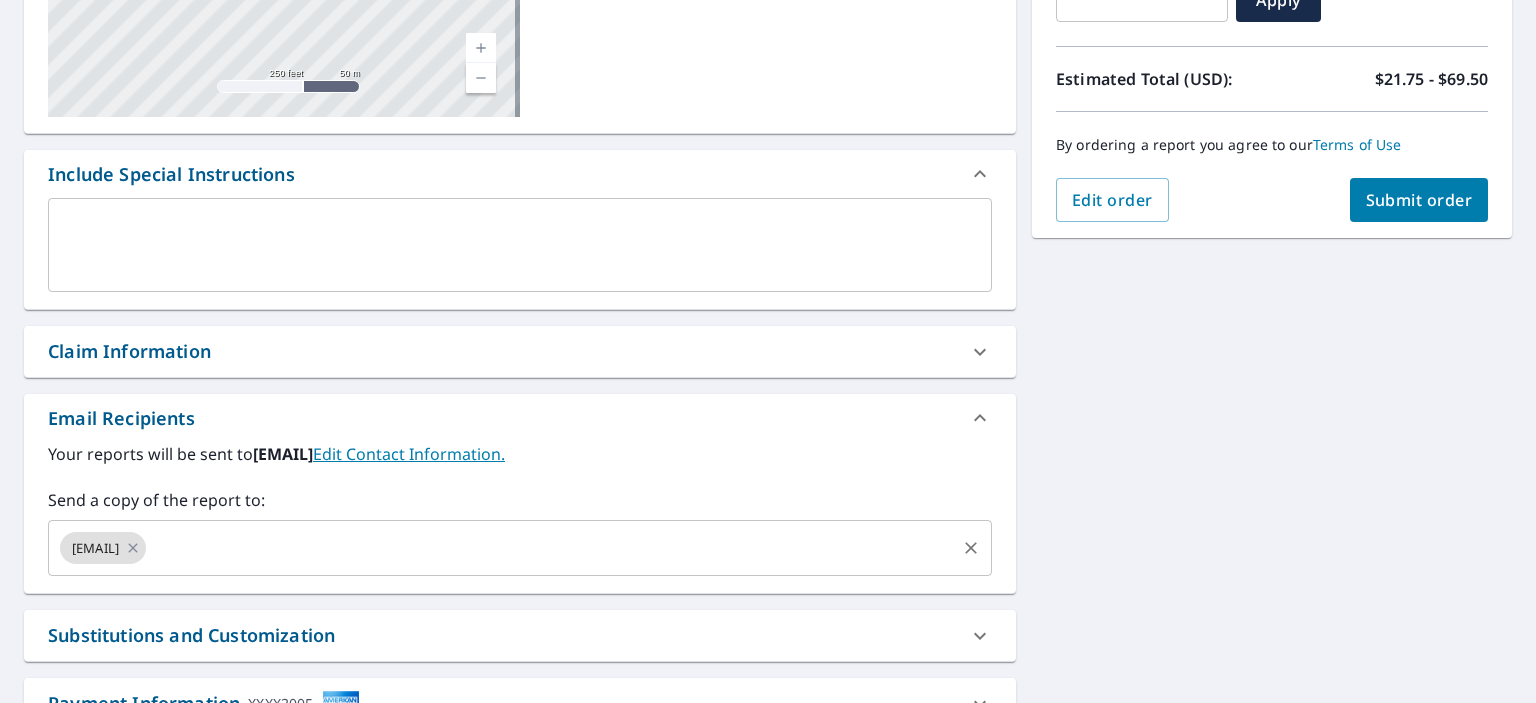 click on "[EMAIL]" at bounding box center [520, 548] 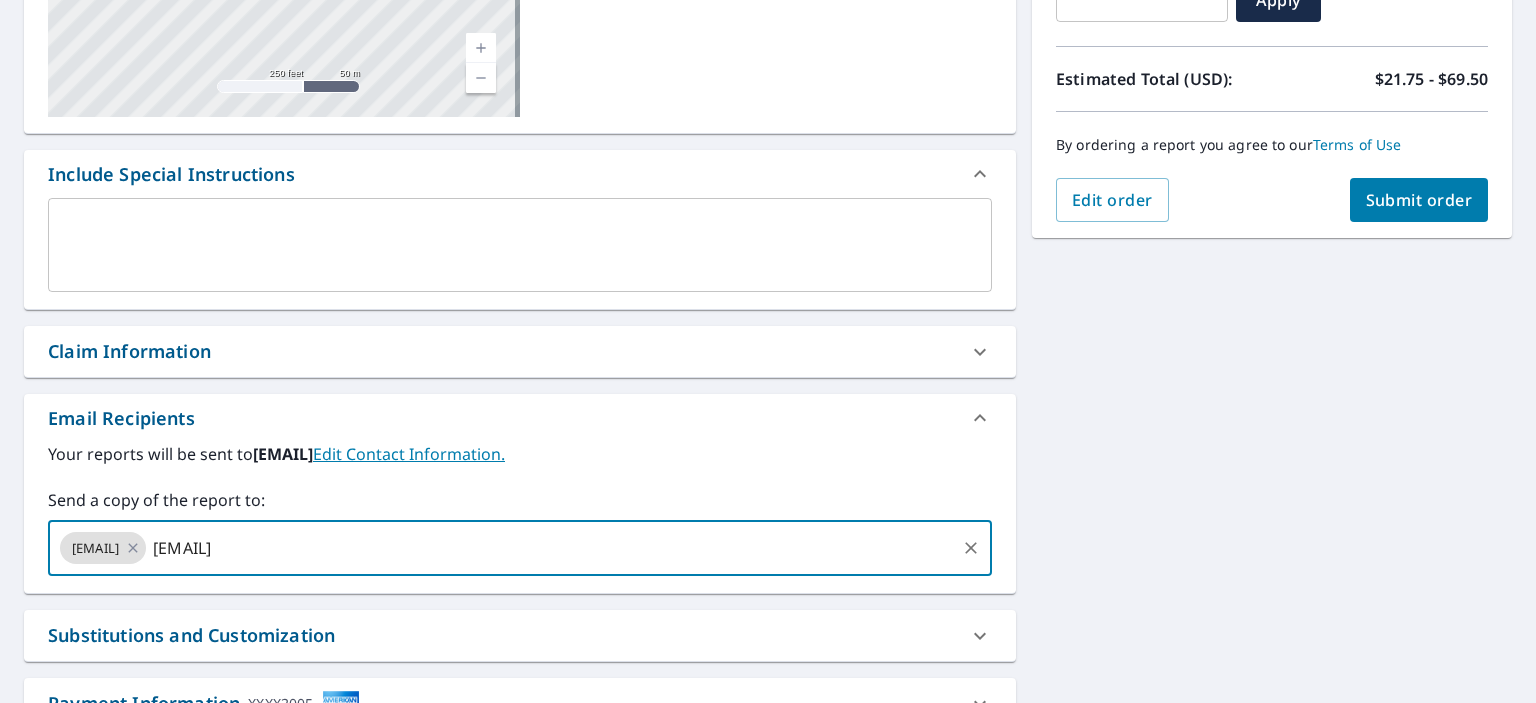 type on "[EMAIL]" 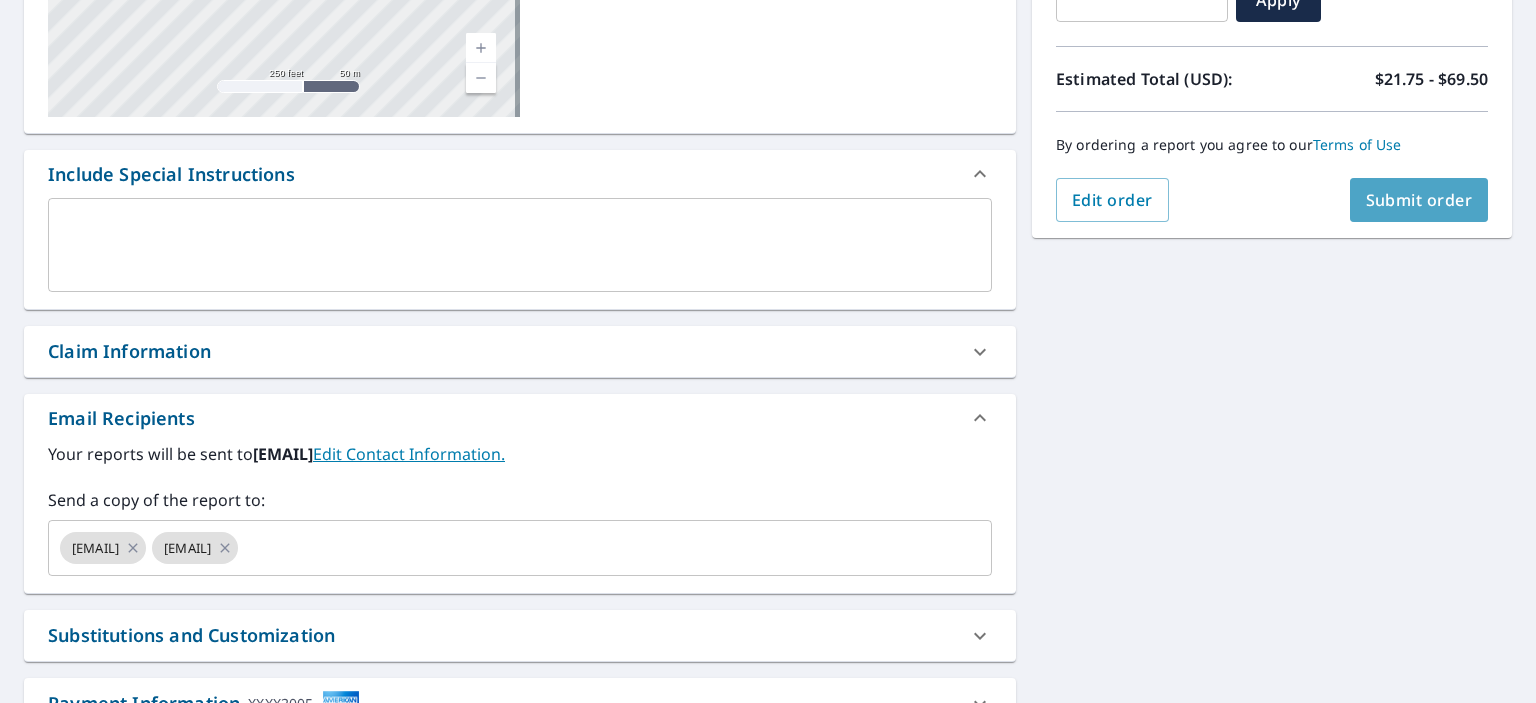 click on "Submit order" at bounding box center [1419, 200] 